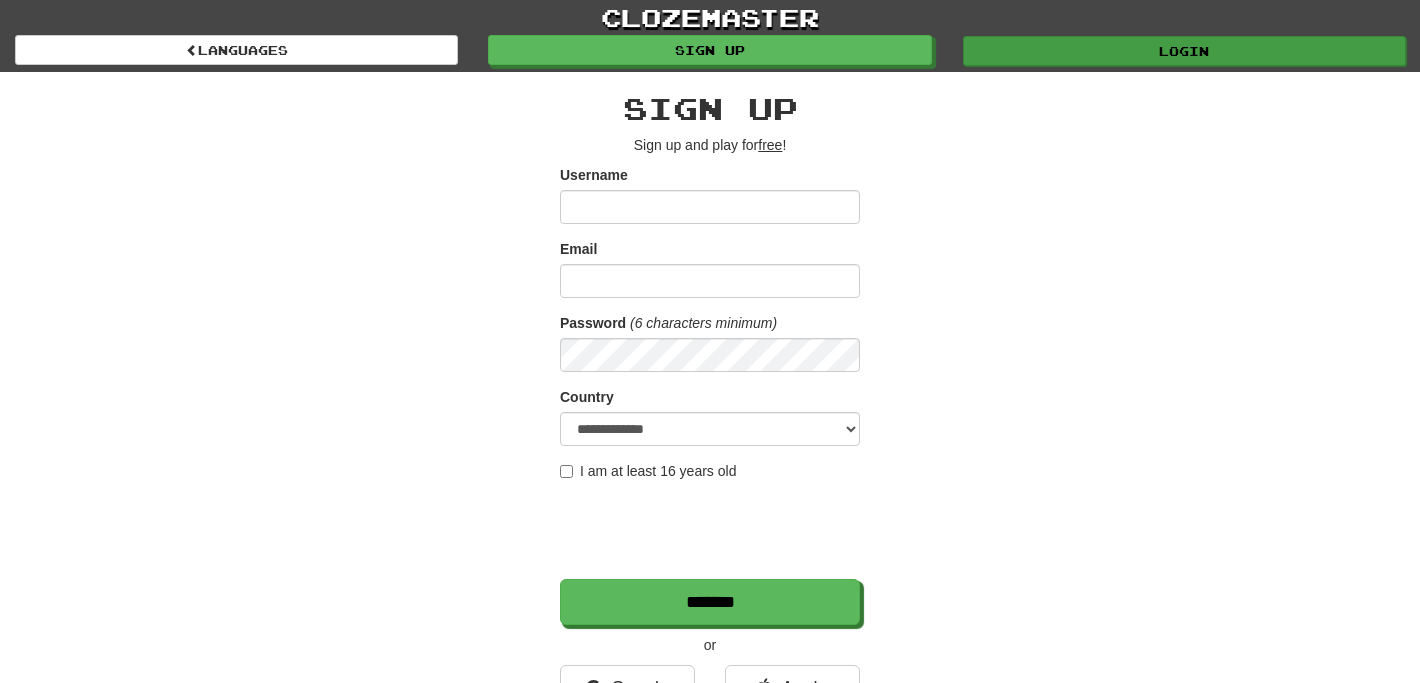 scroll, scrollTop: 0, scrollLeft: 0, axis: both 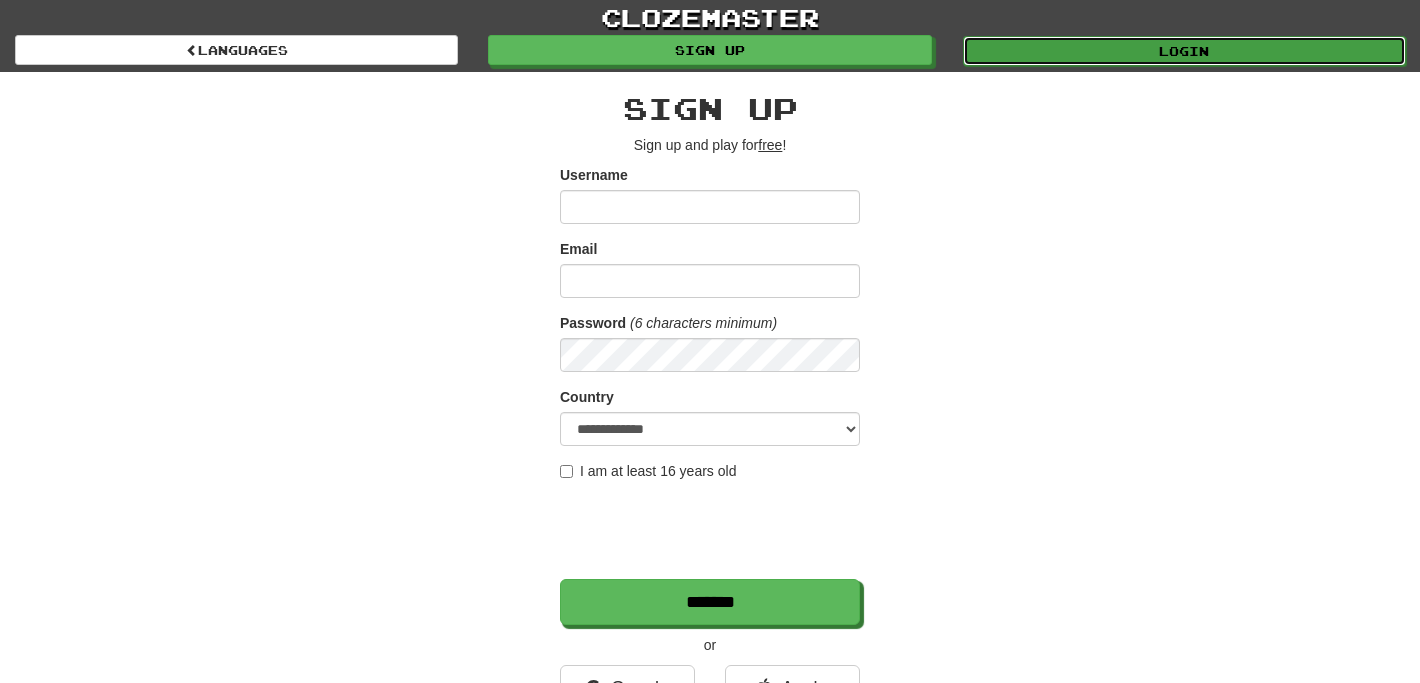 click on "Login" at bounding box center [1184, 51] 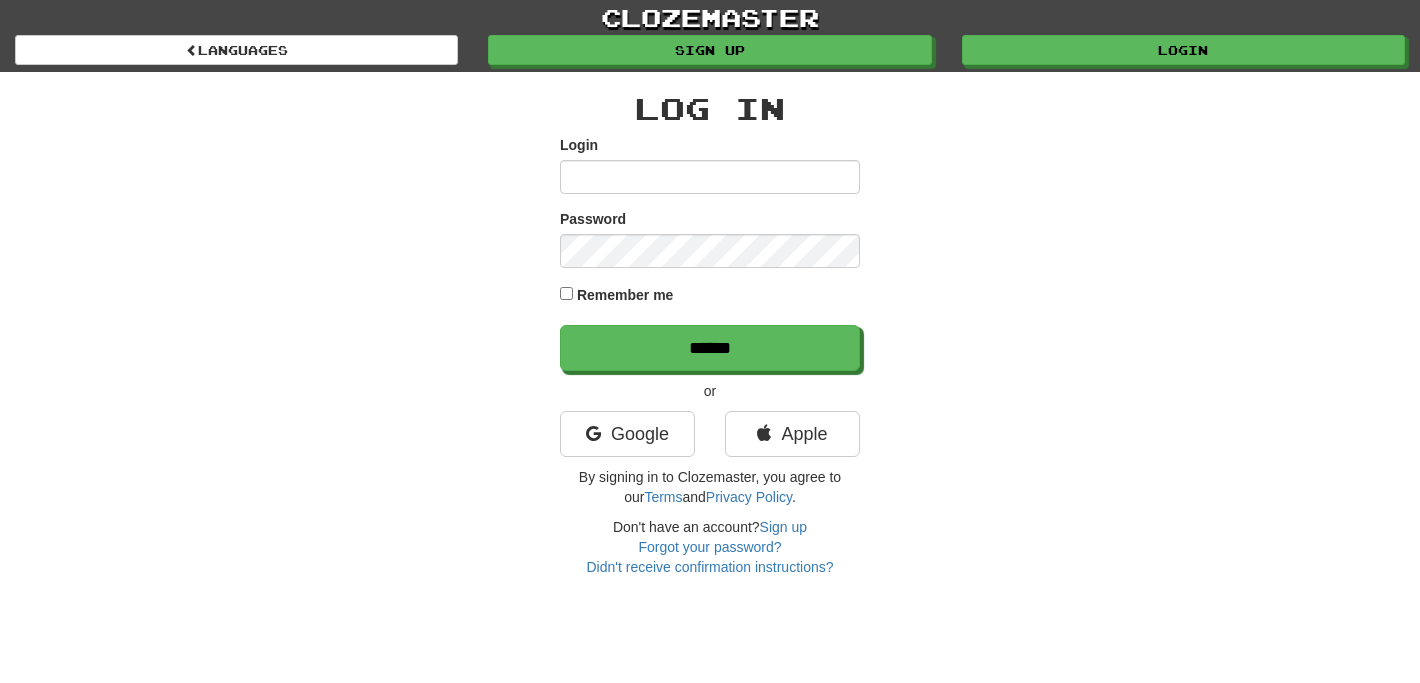 scroll, scrollTop: 0, scrollLeft: 0, axis: both 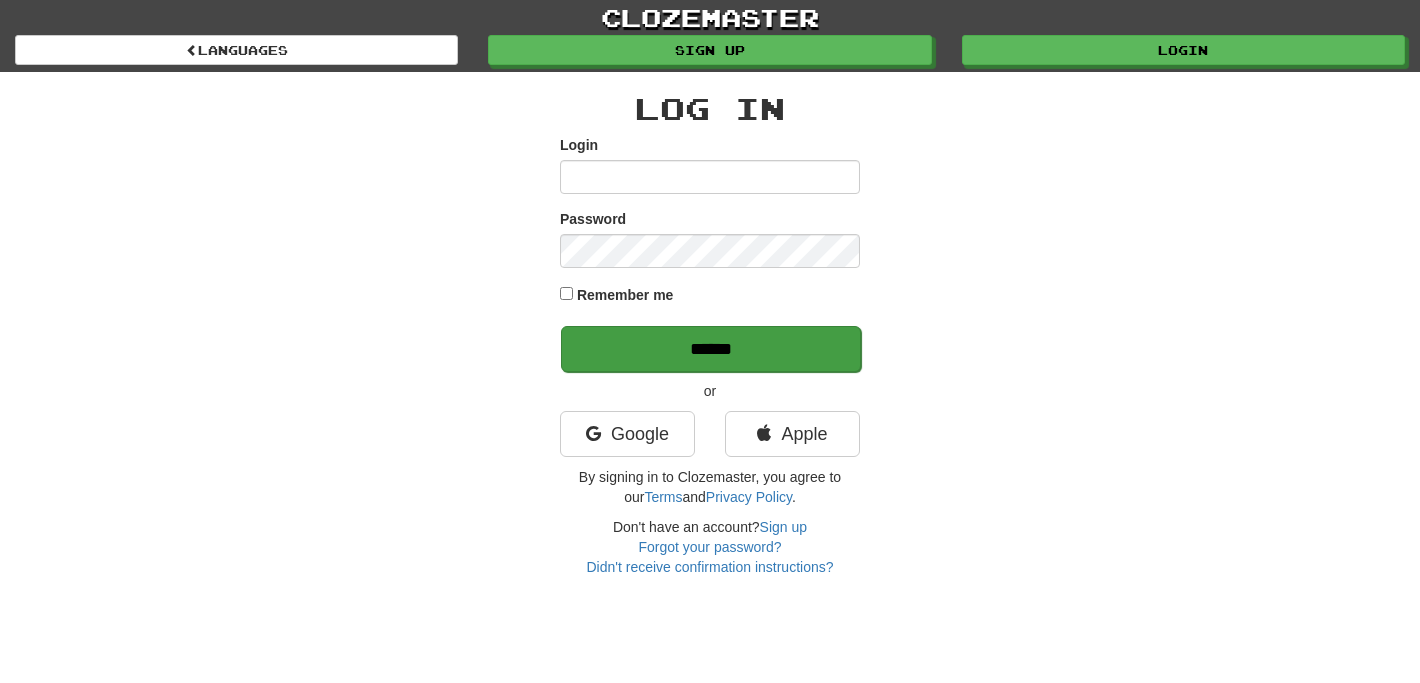 type on "**********" 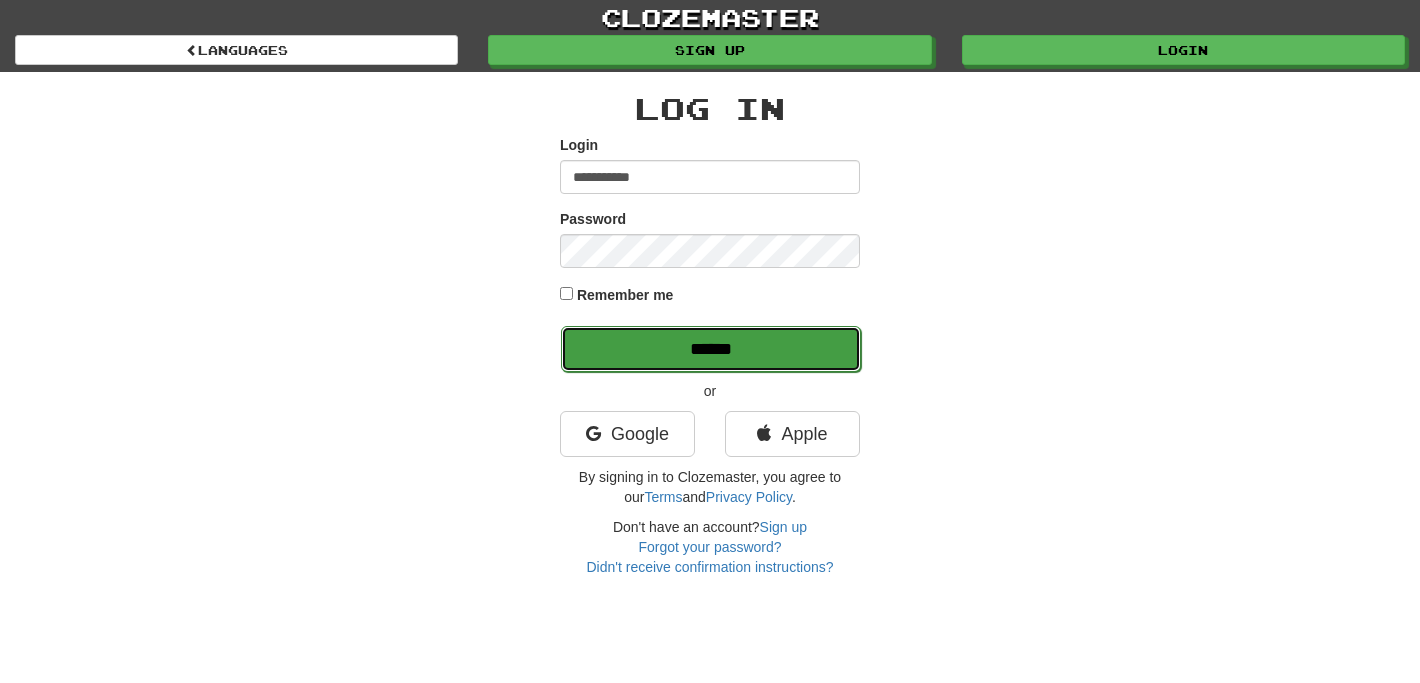 click on "******" at bounding box center [711, 349] 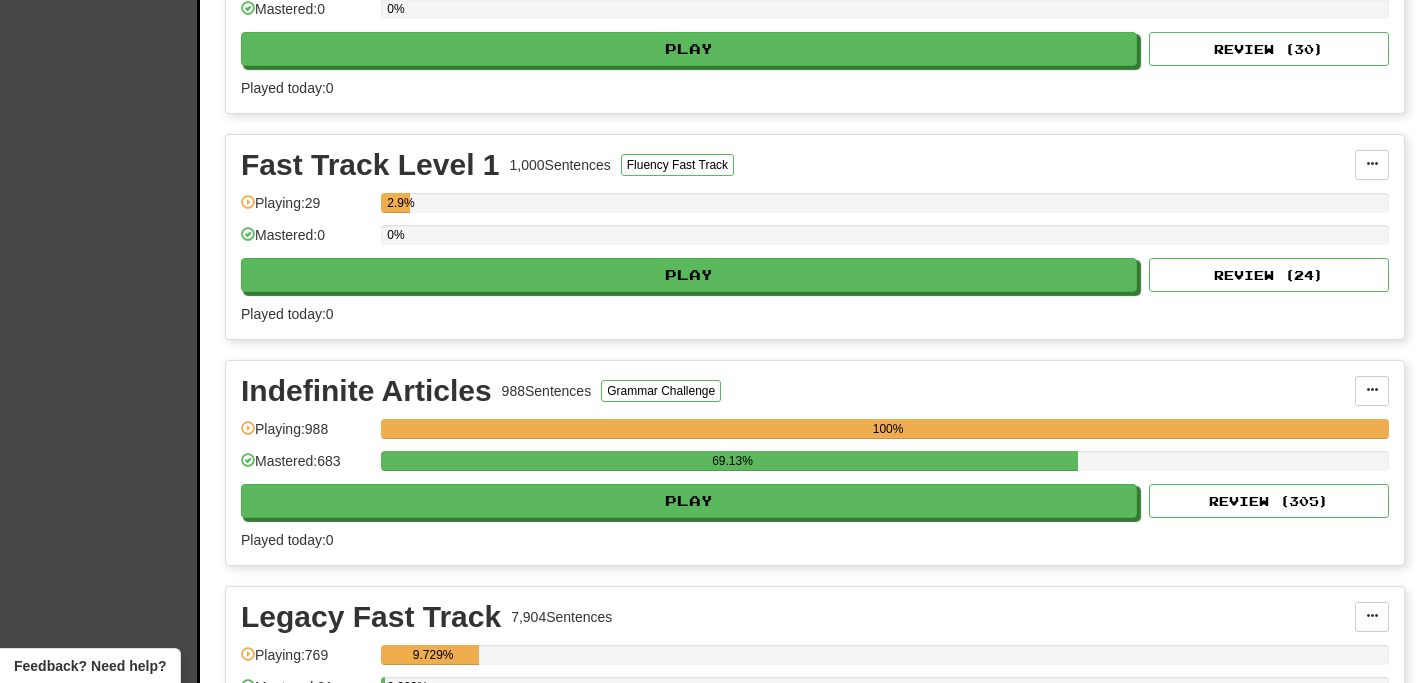 scroll, scrollTop: 2150, scrollLeft: 0, axis: vertical 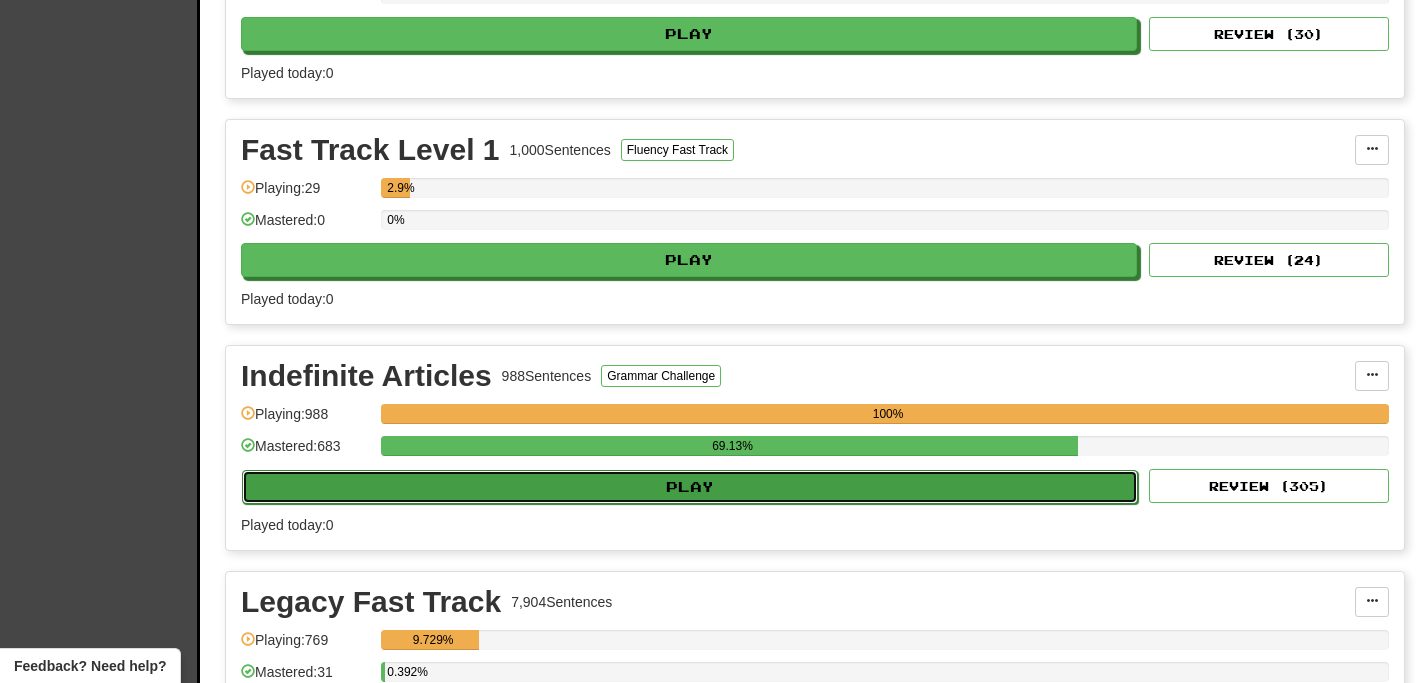 click on "Play" at bounding box center [690, 487] 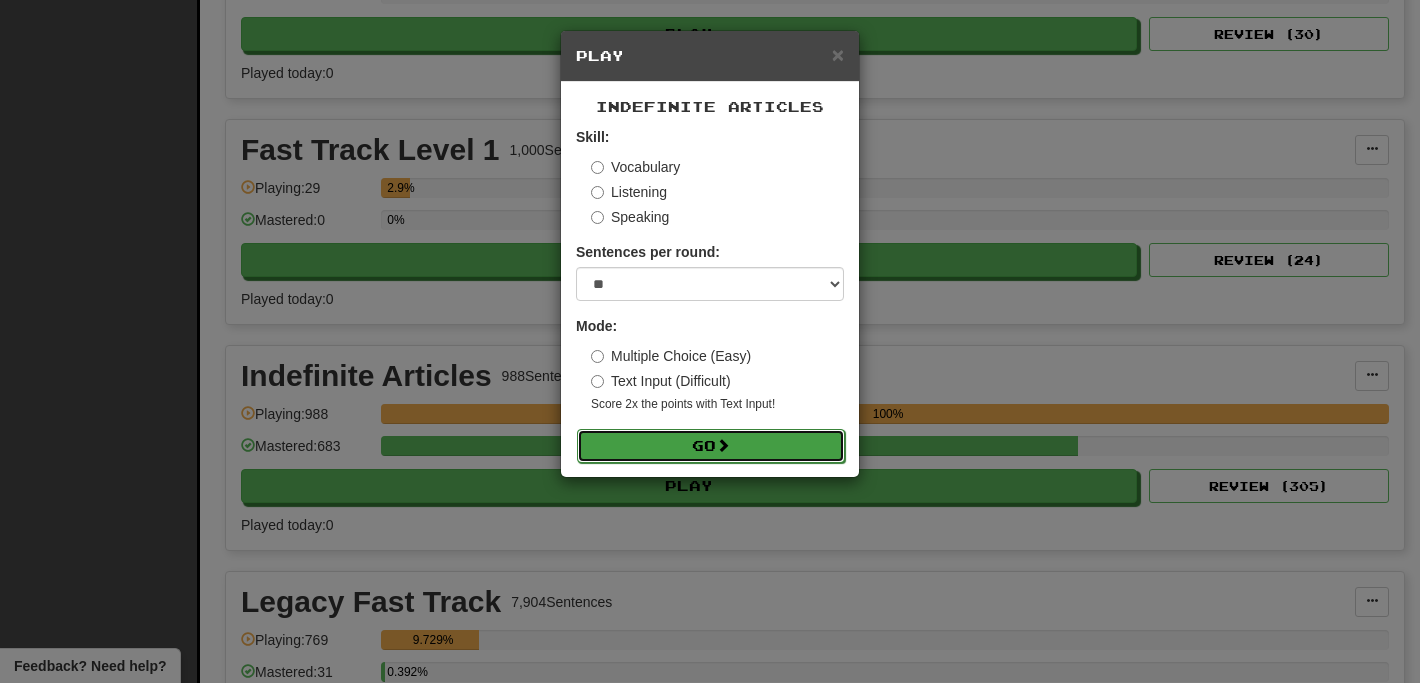 click on "Go" at bounding box center [711, 446] 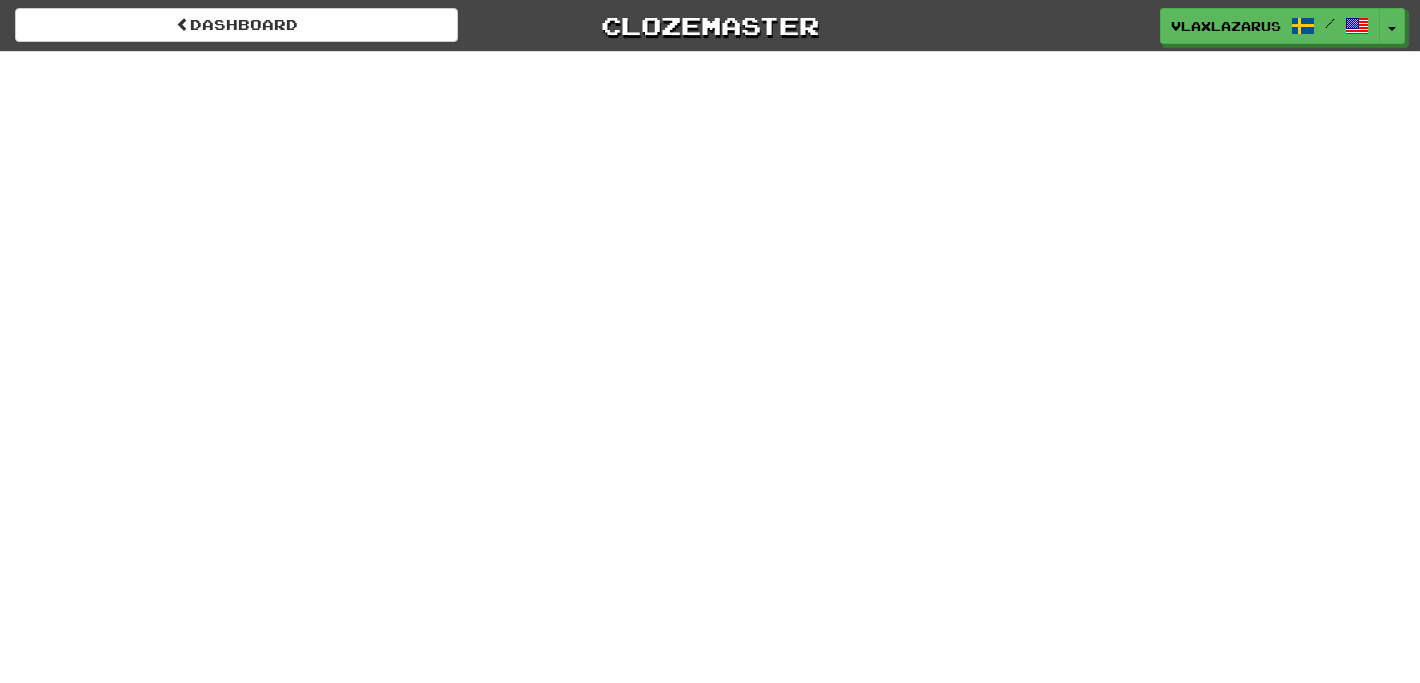 scroll, scrollTop: 0, scrollLeft: 0, axis: both 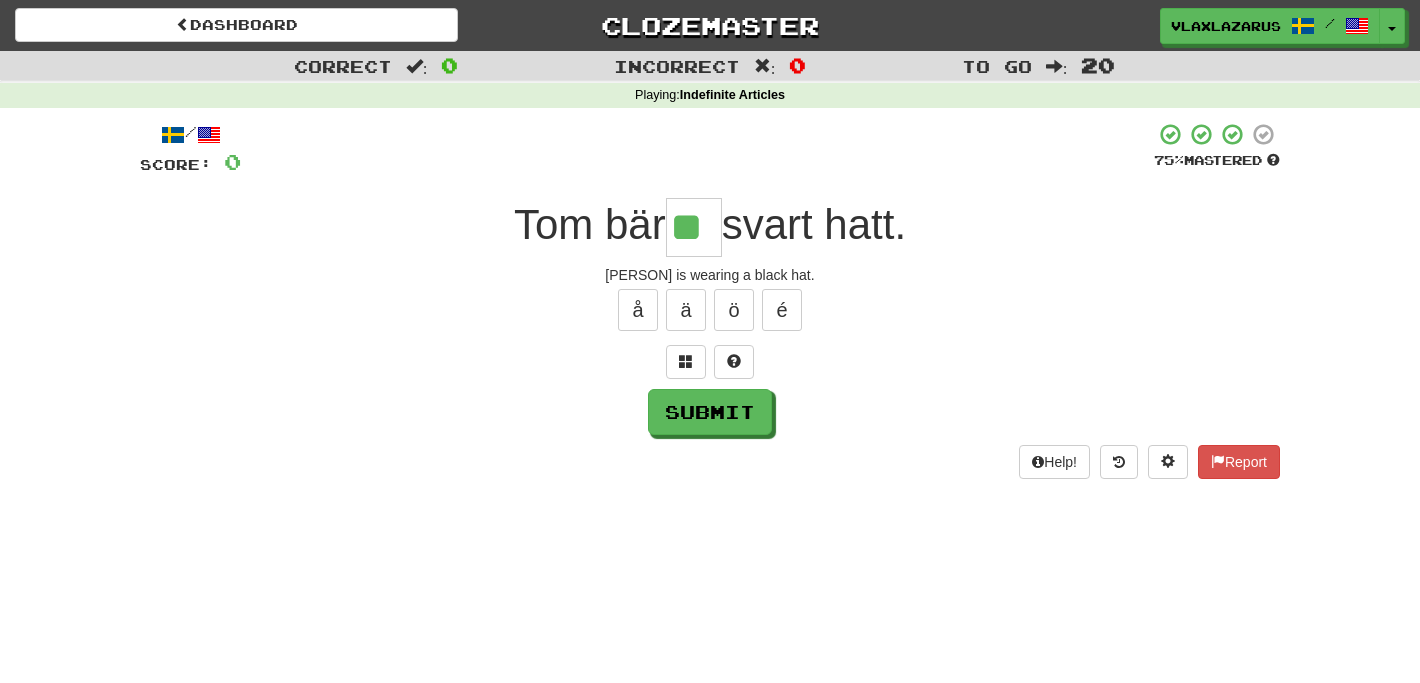 type on "**" 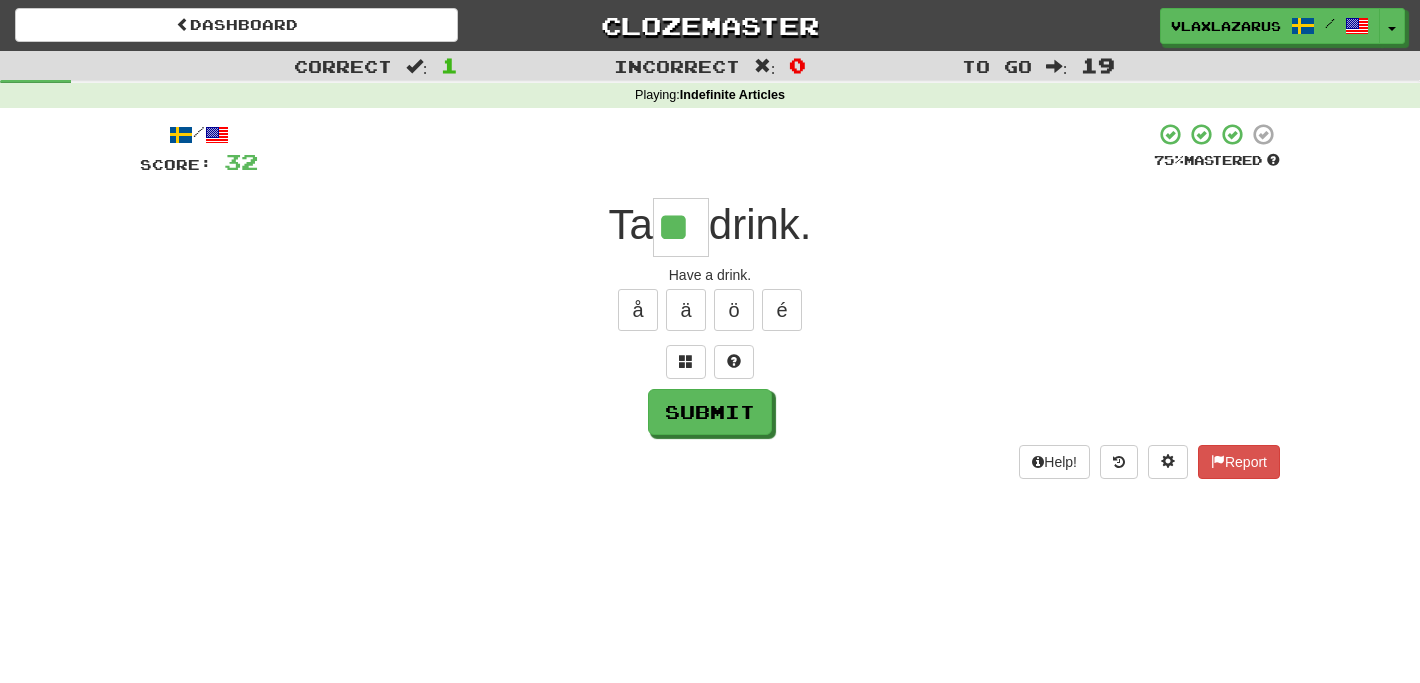 type on "**" 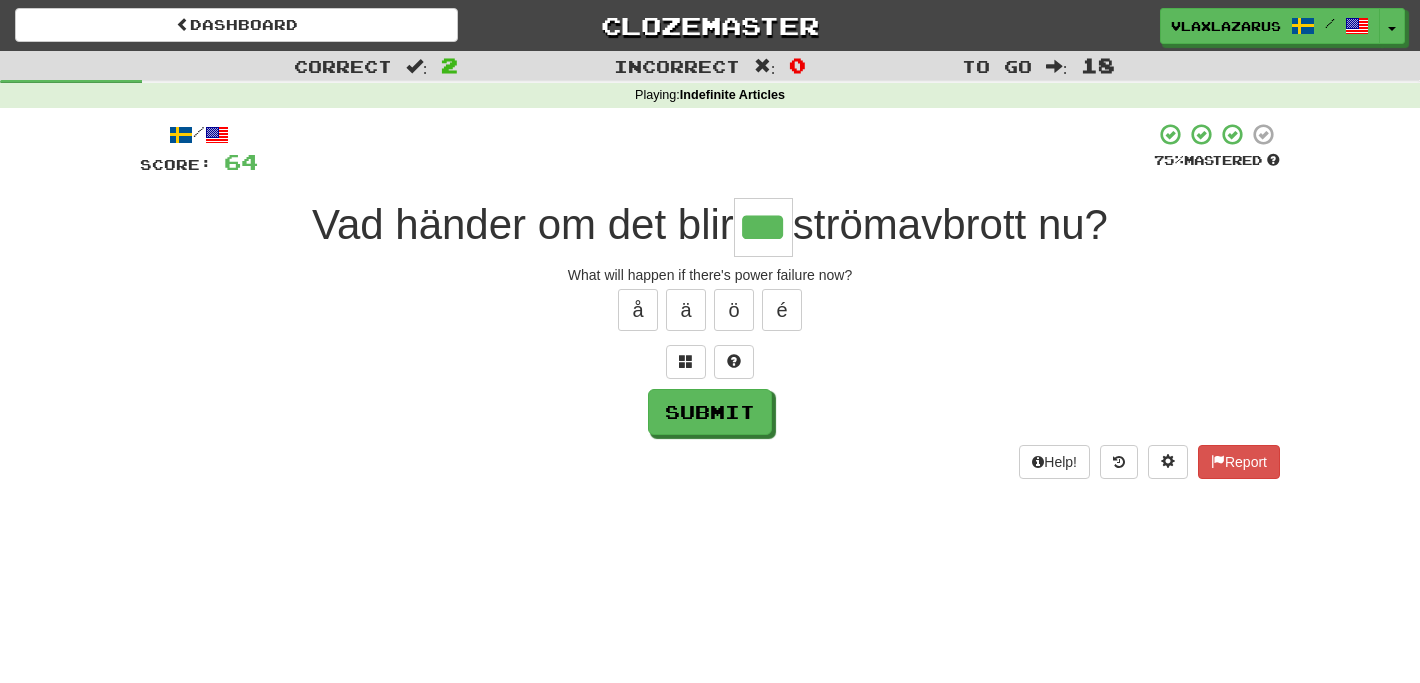 type on "***" 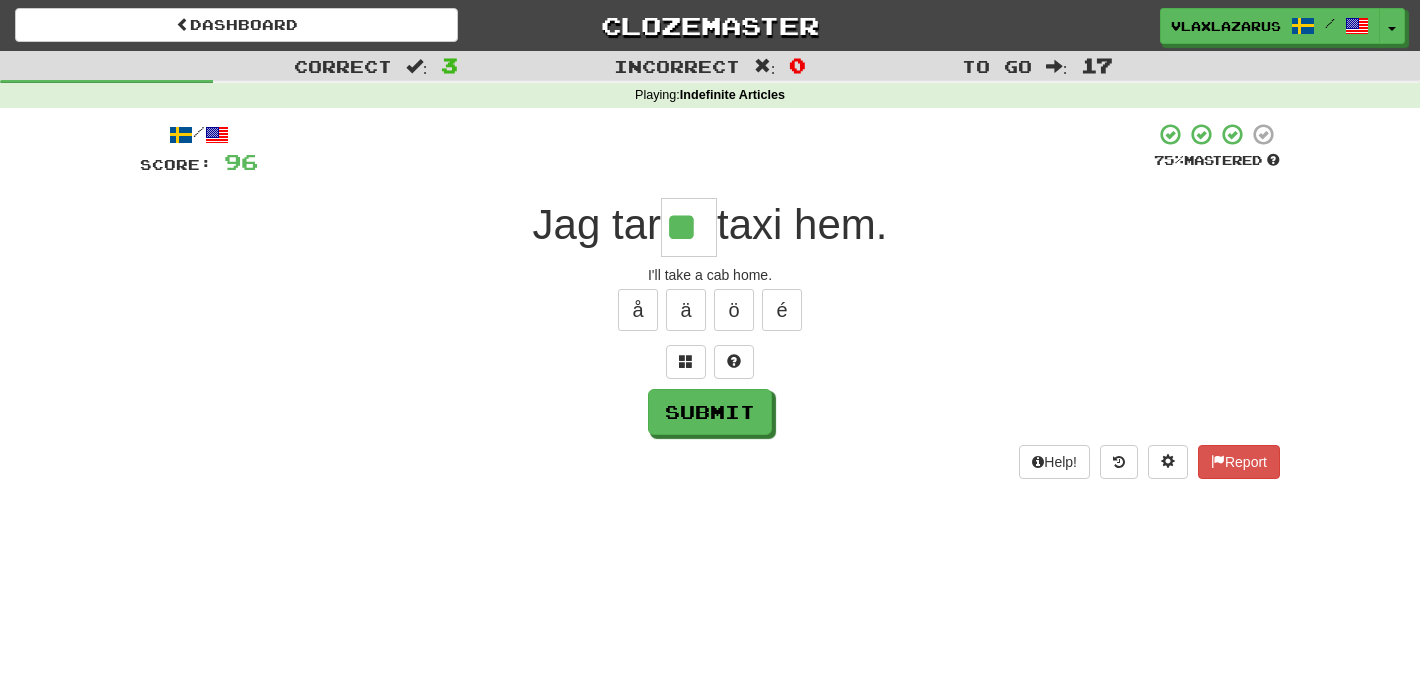 type on "**" 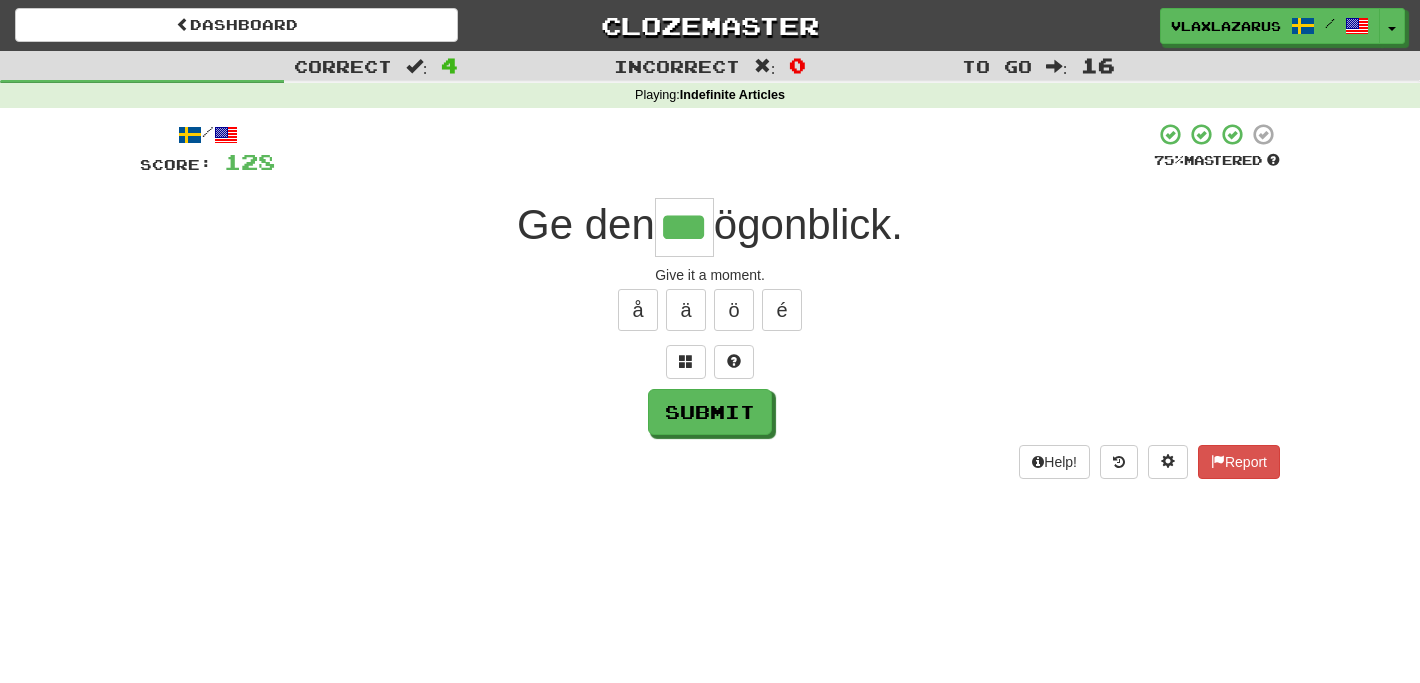 type on "***" 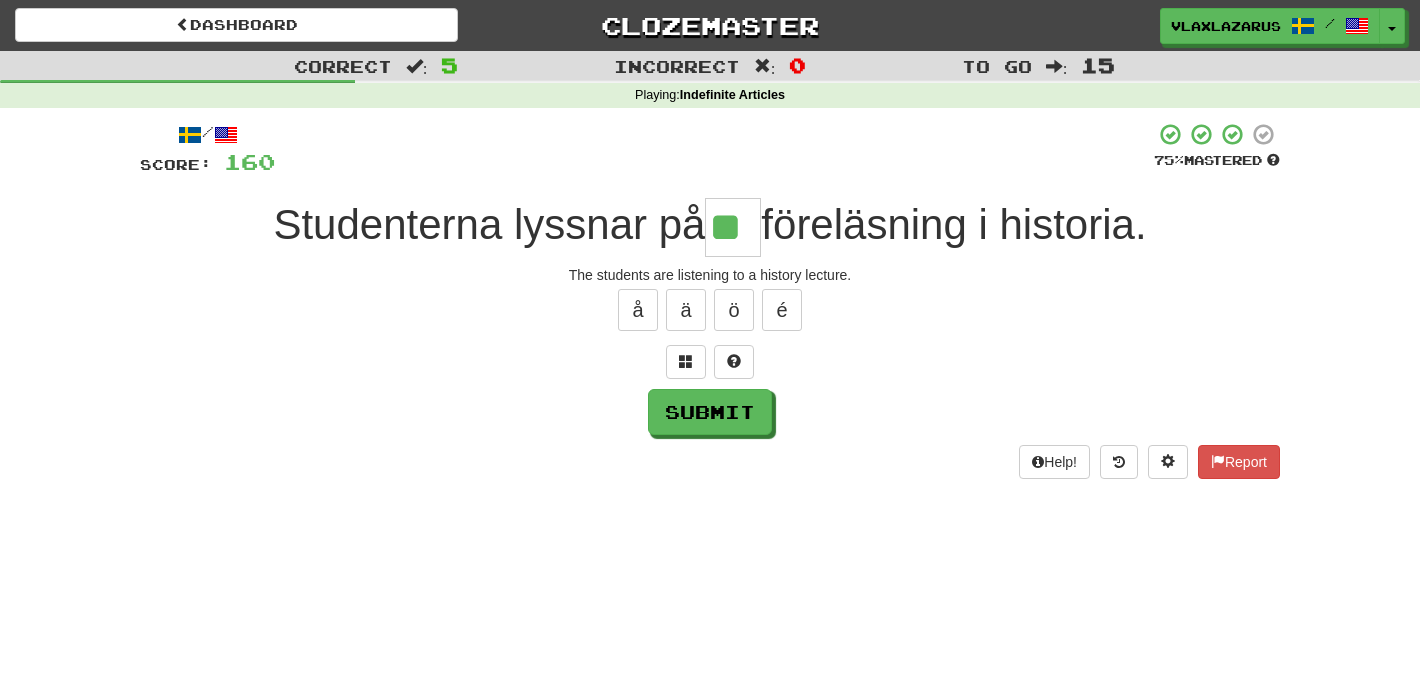 type on "**" 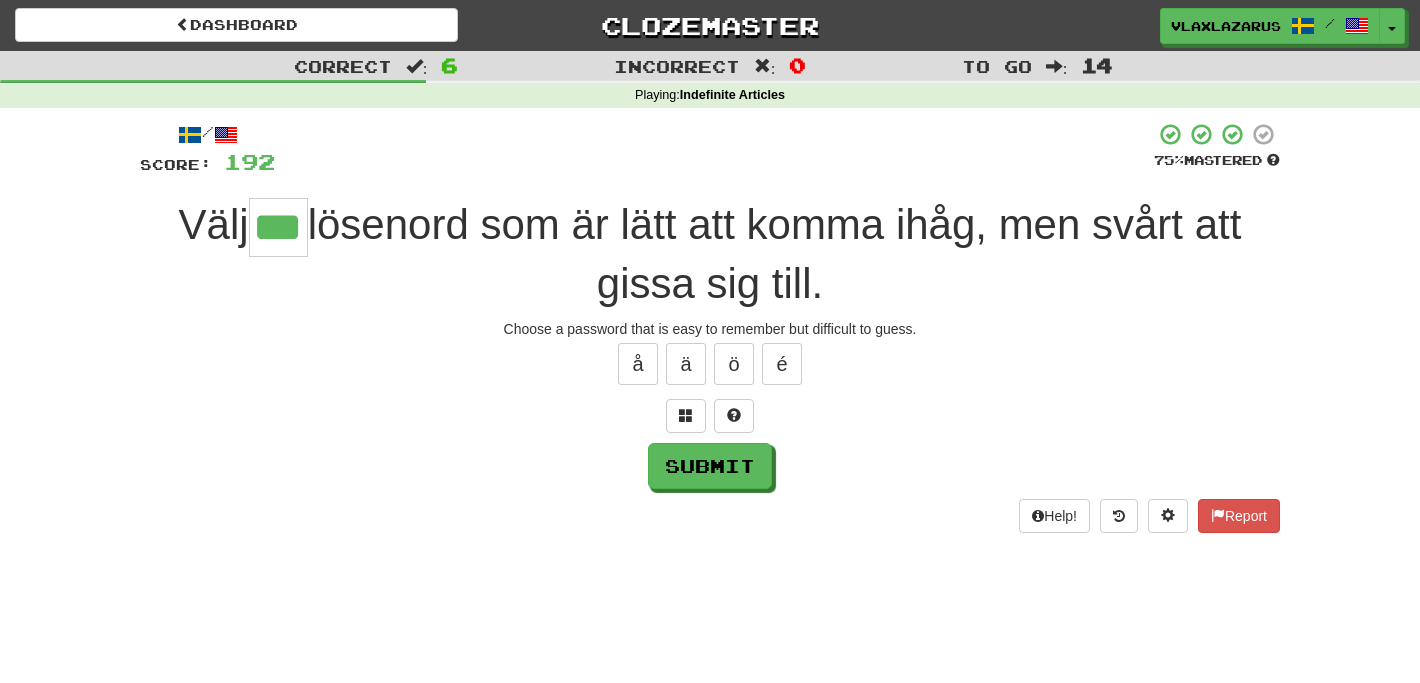 type on "***" 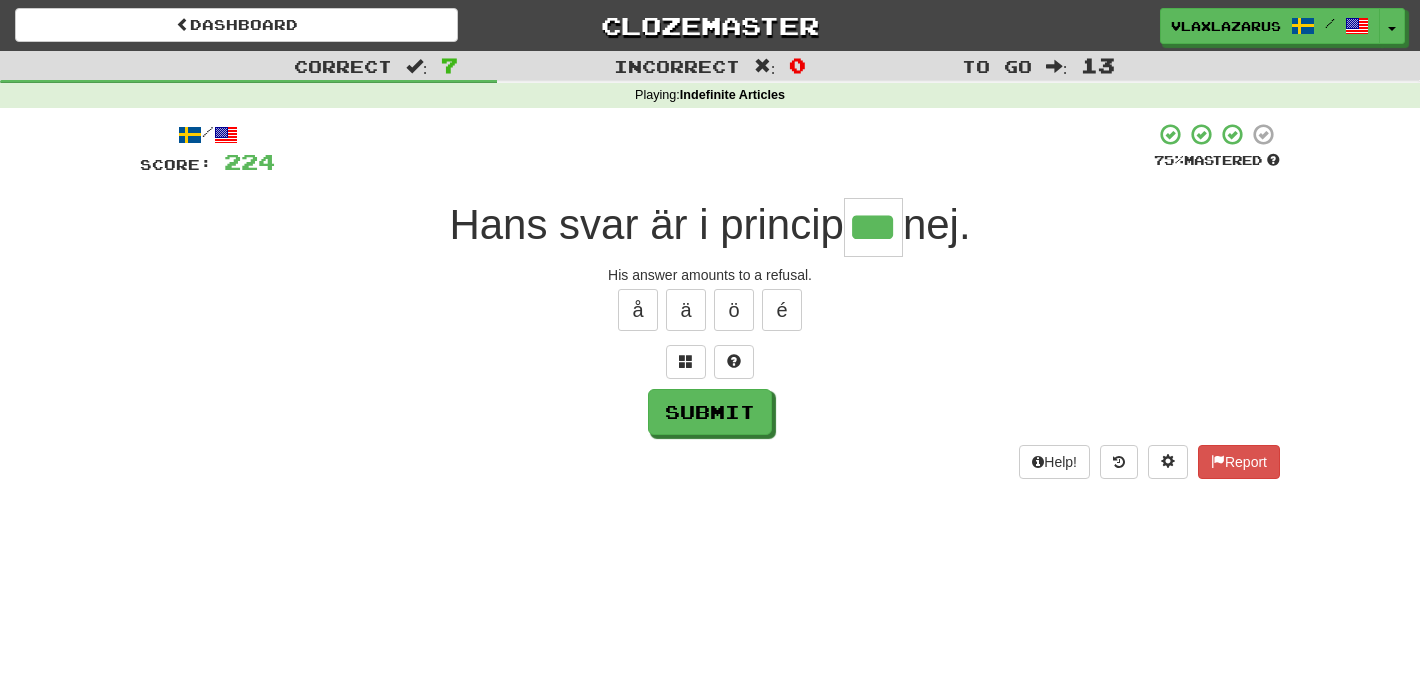 type on "***" 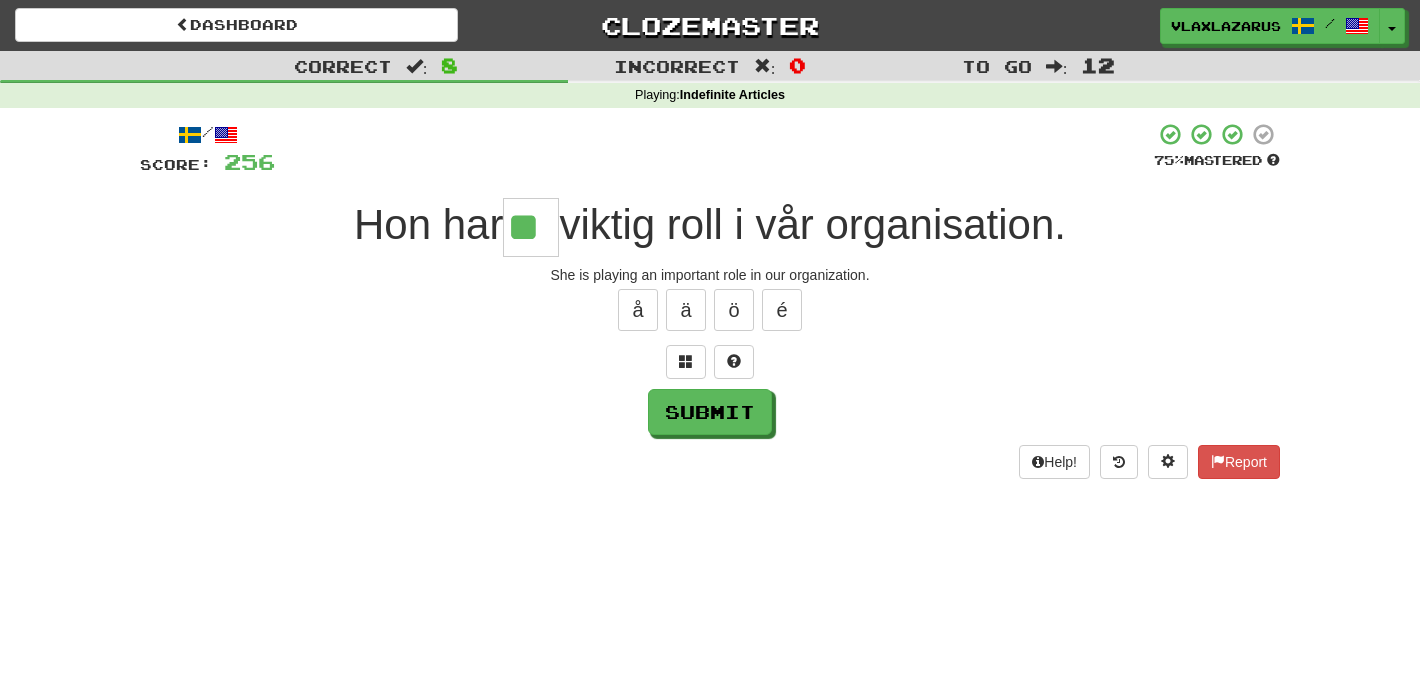 type on "**" 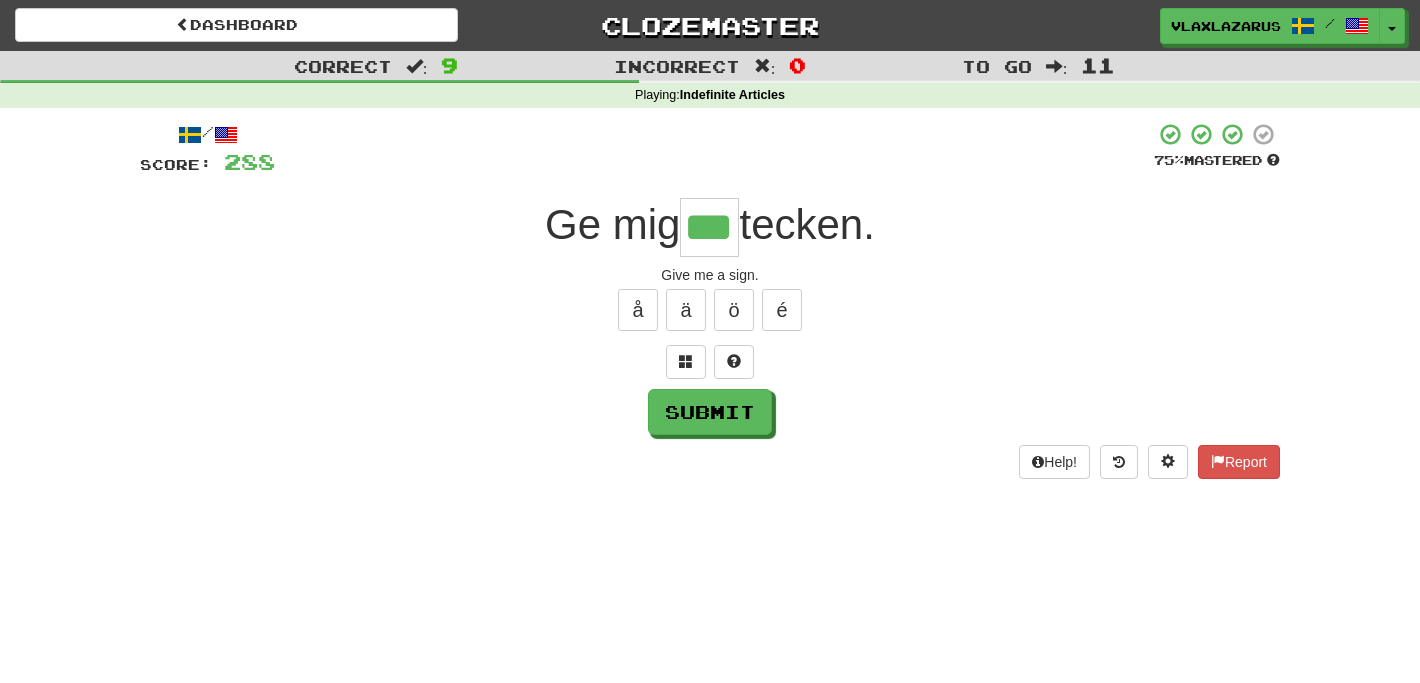 type on "***" 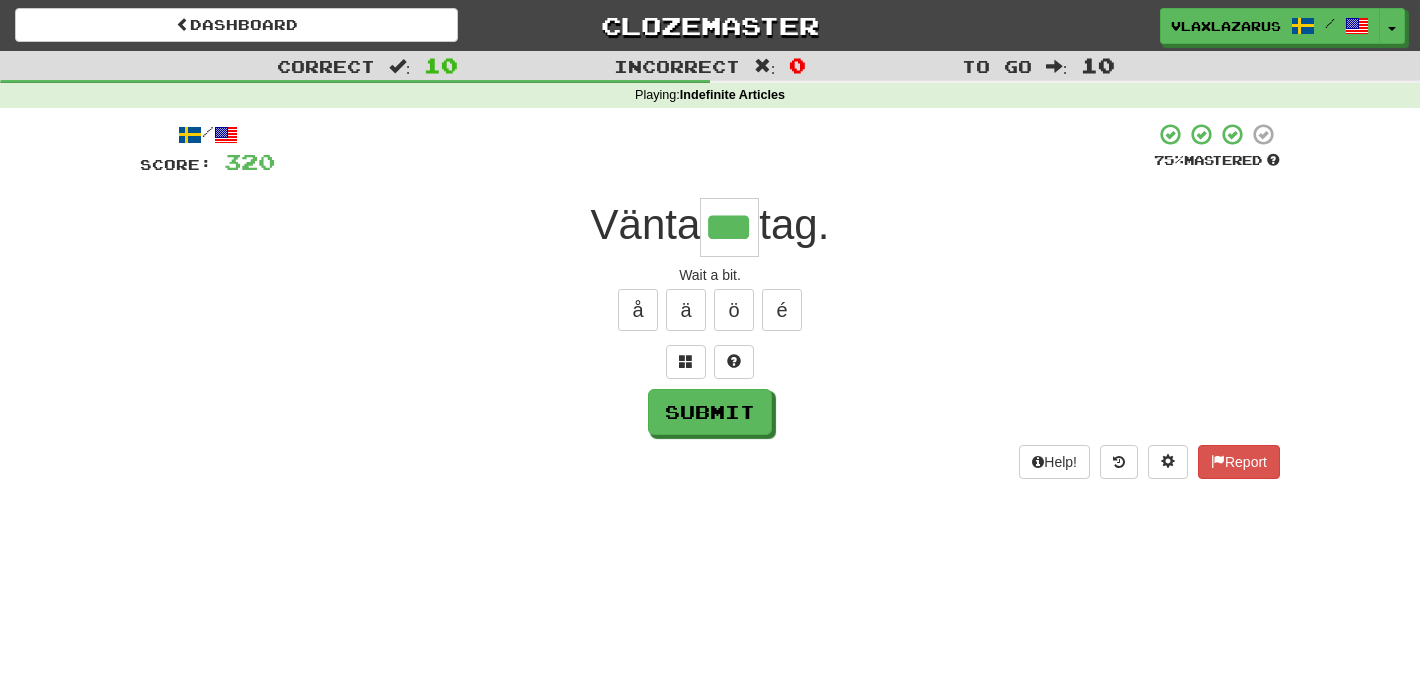 type on "***" 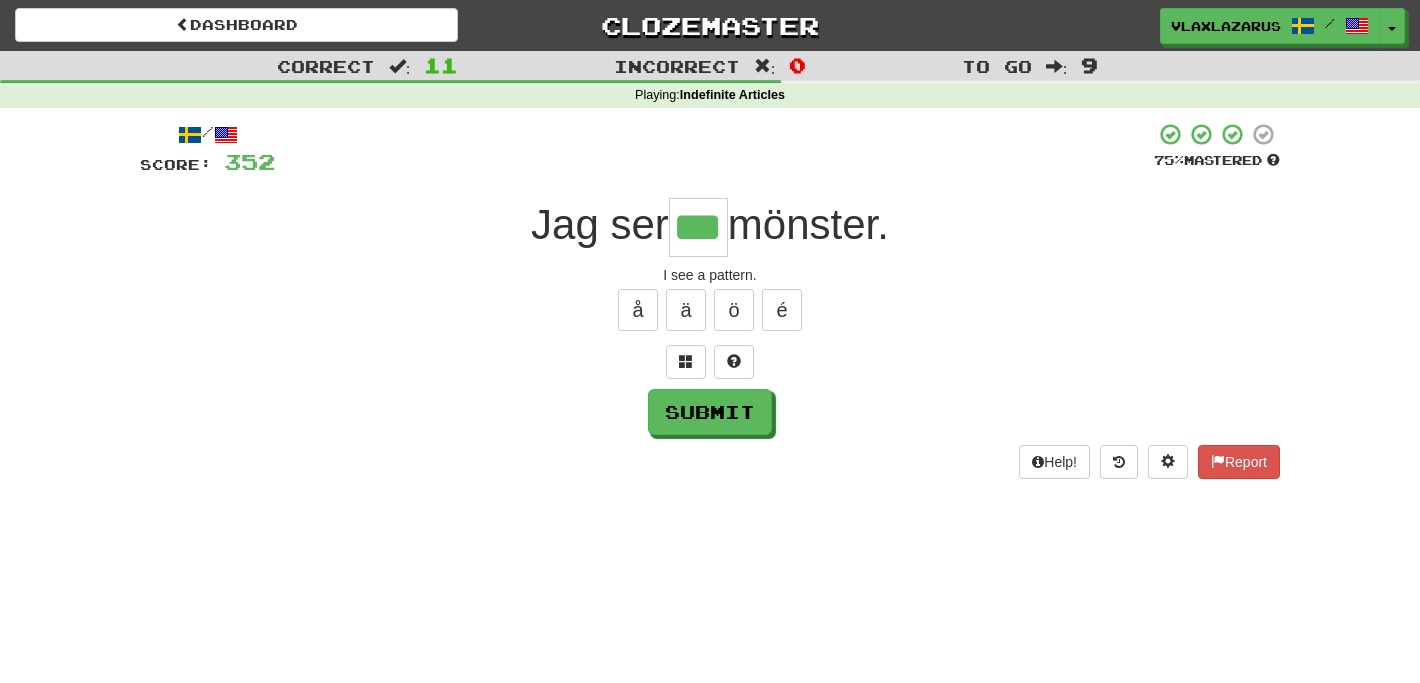 type on "***" 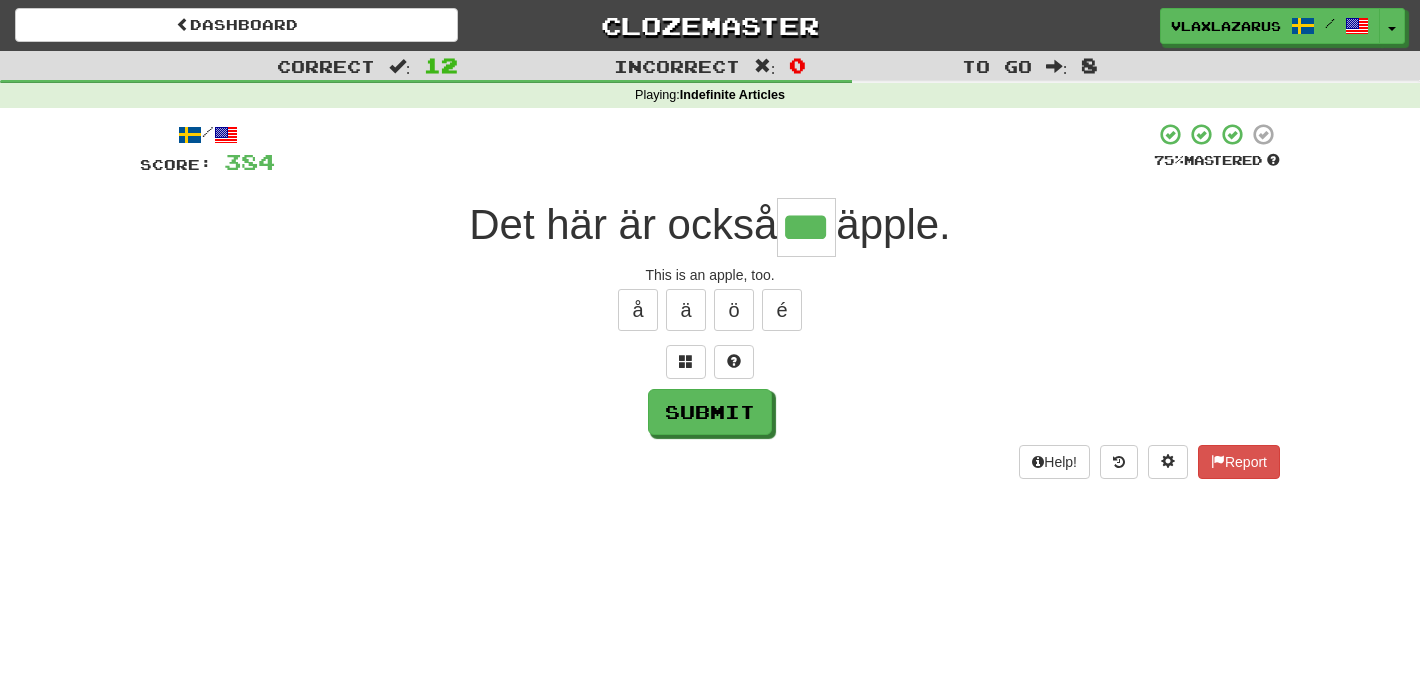 type on "***" 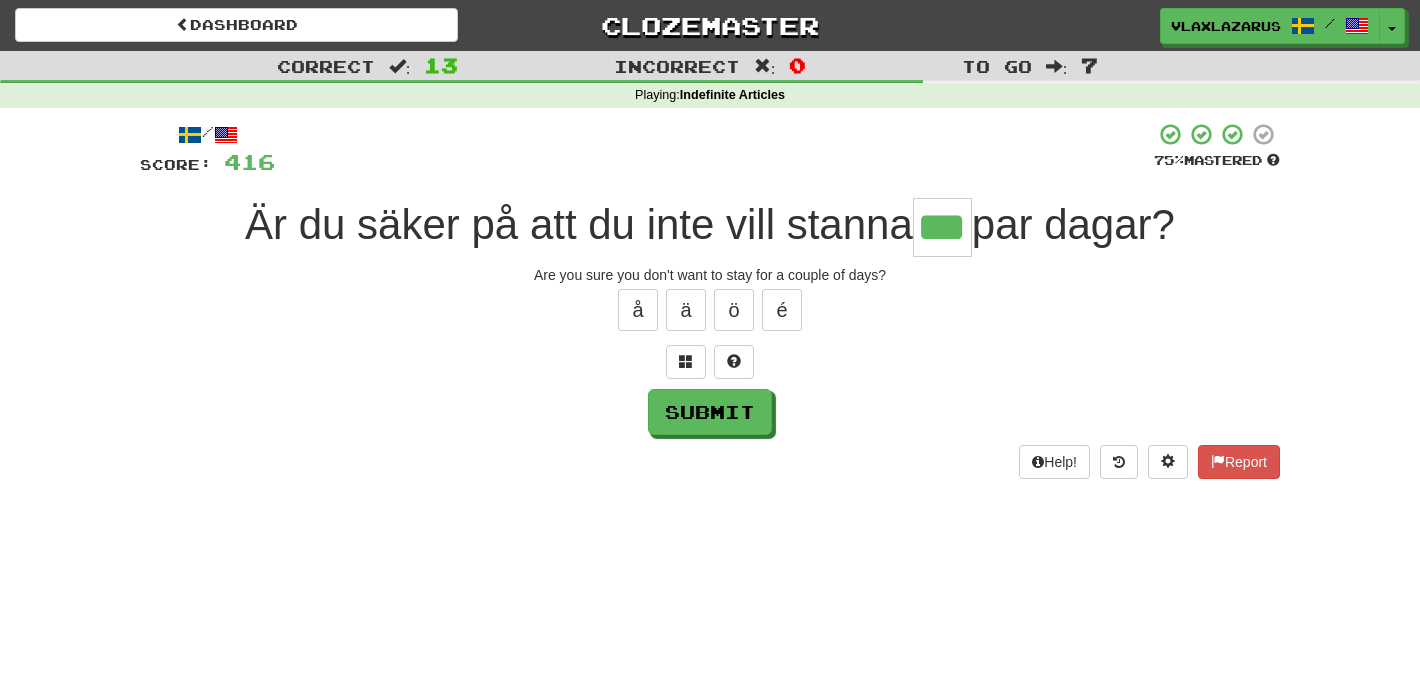 type on "***" 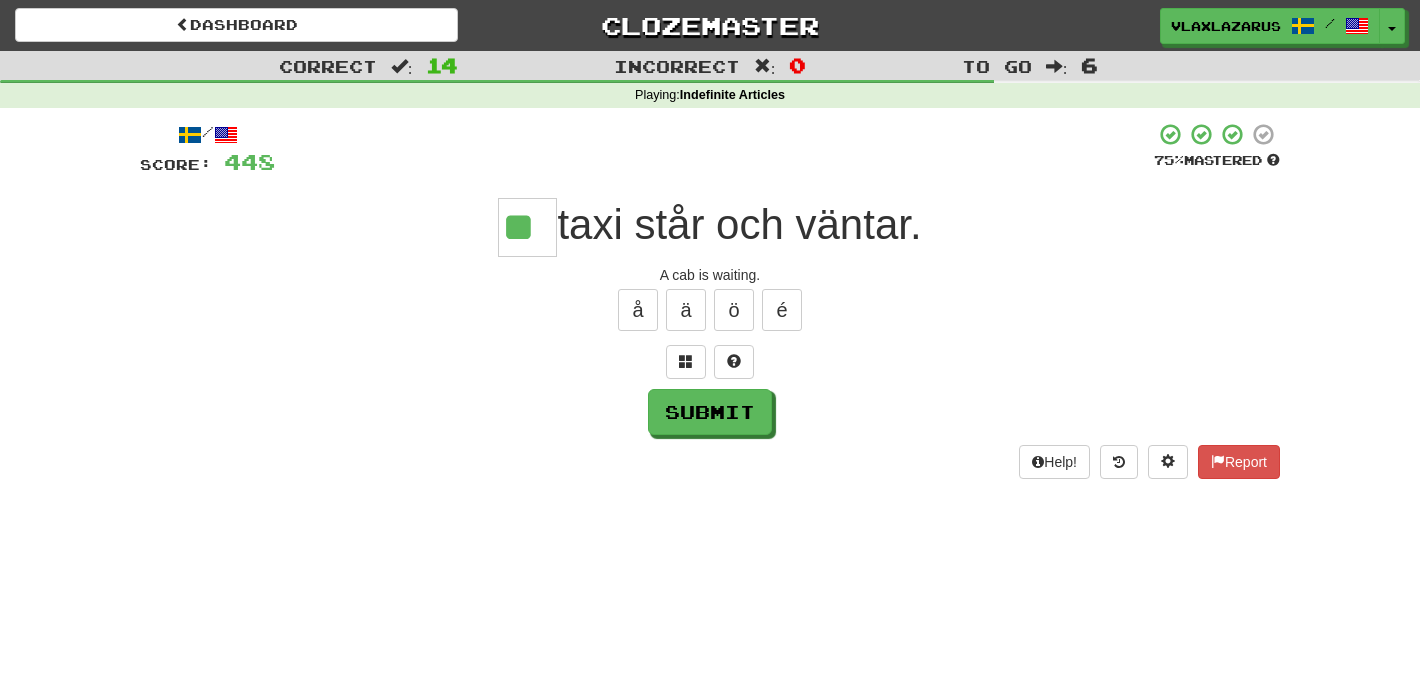 type on "**" 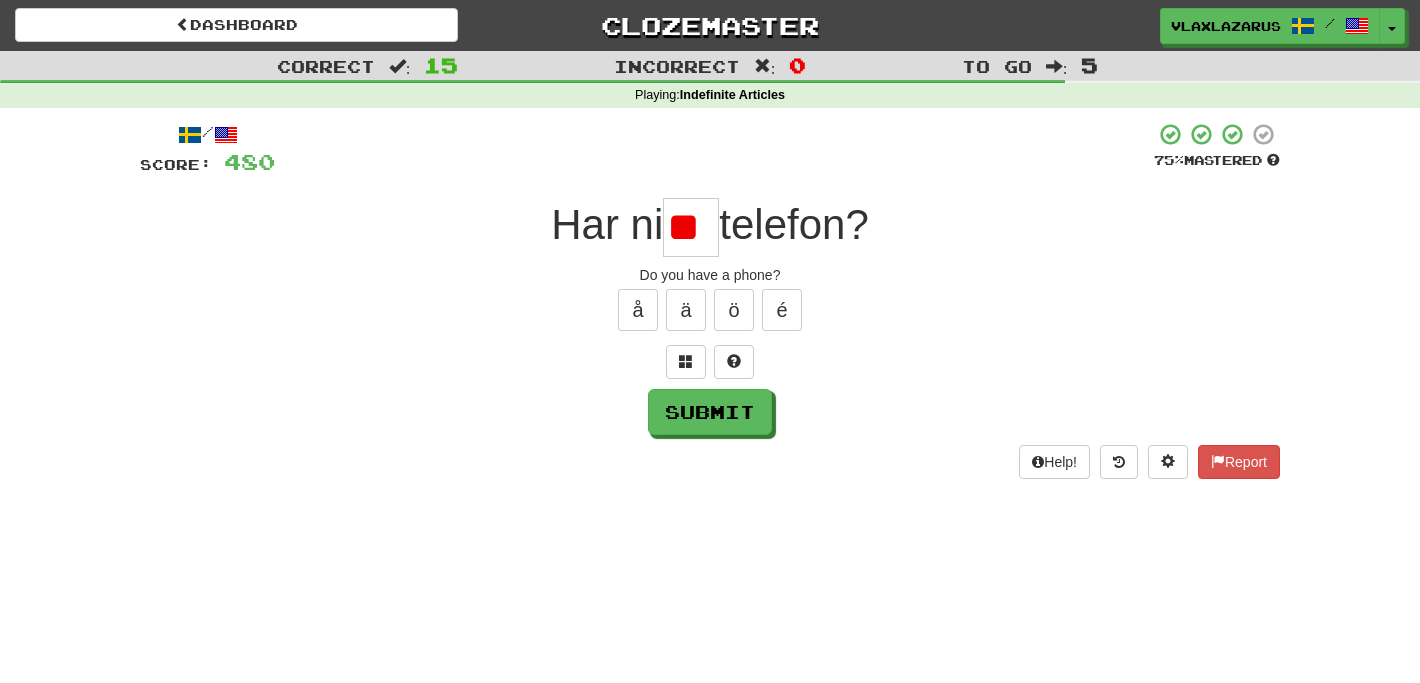 scroll, scrollTop: 0, scrollLeft: 0, axis: both 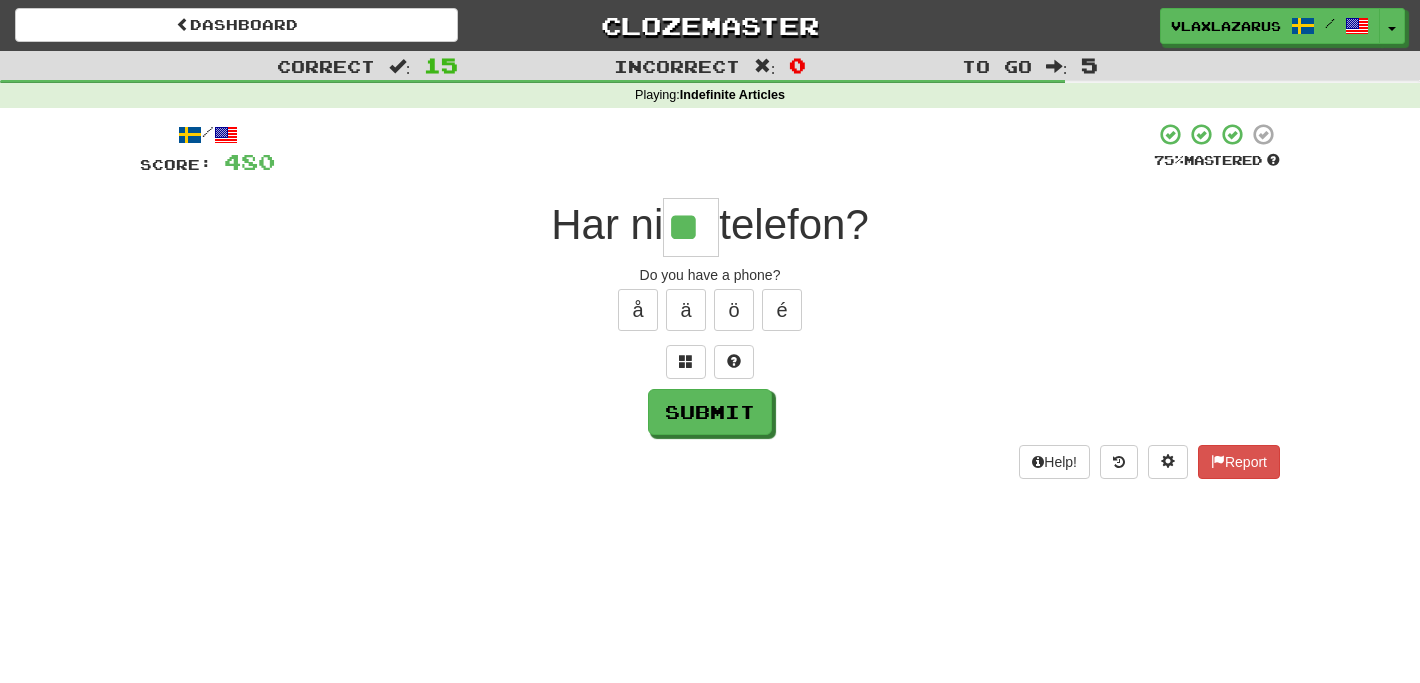 type on "**" 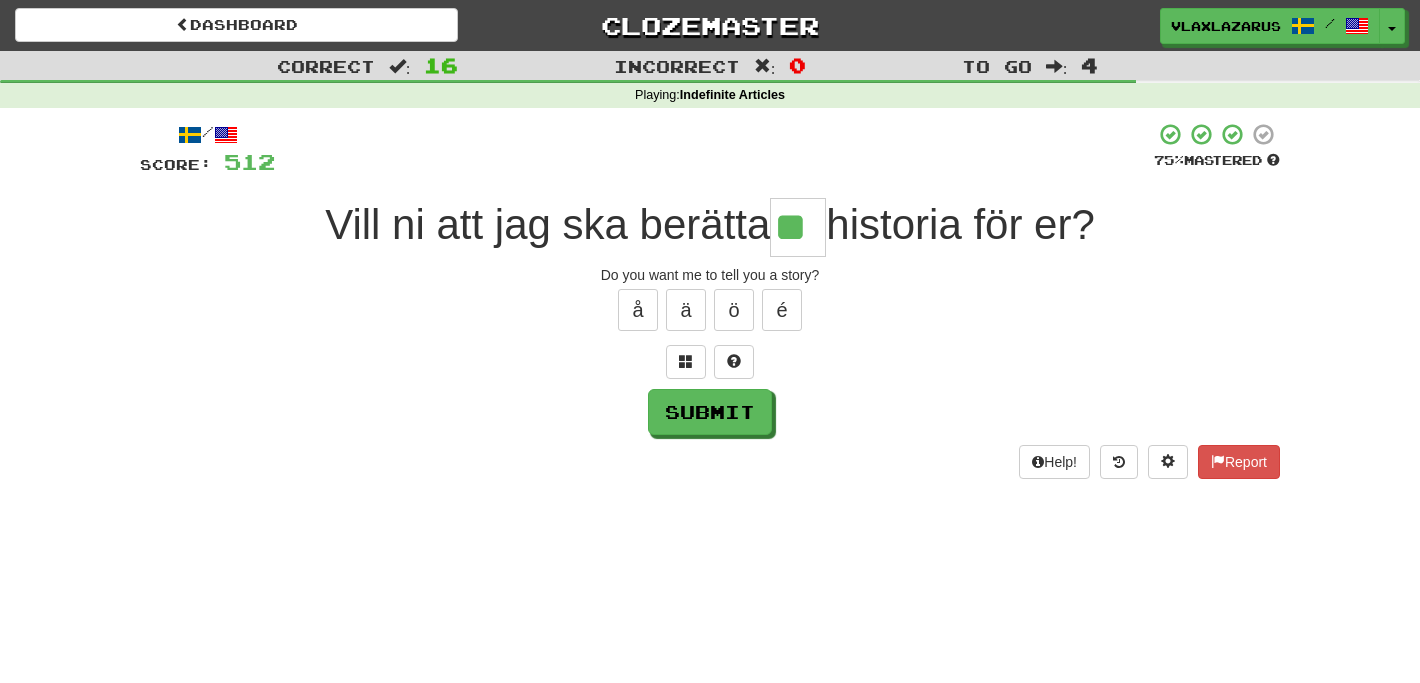 type on "**" 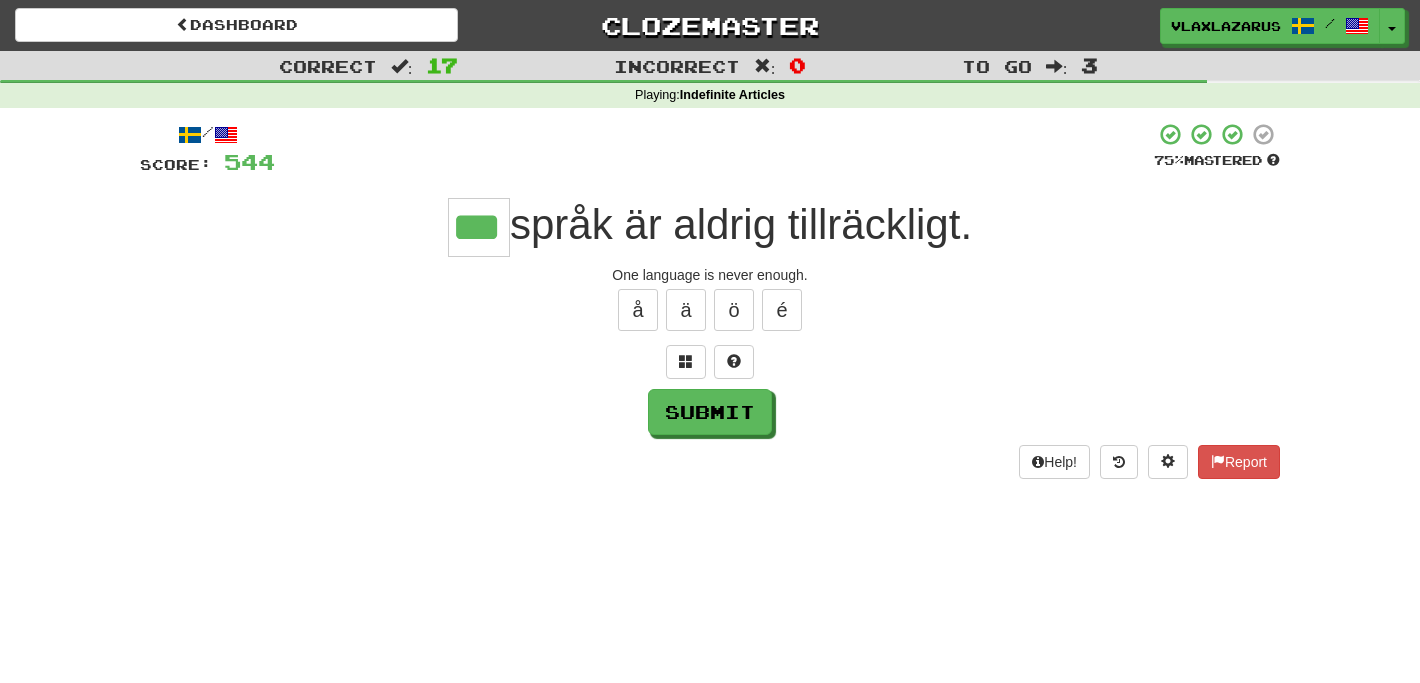 type on "***" 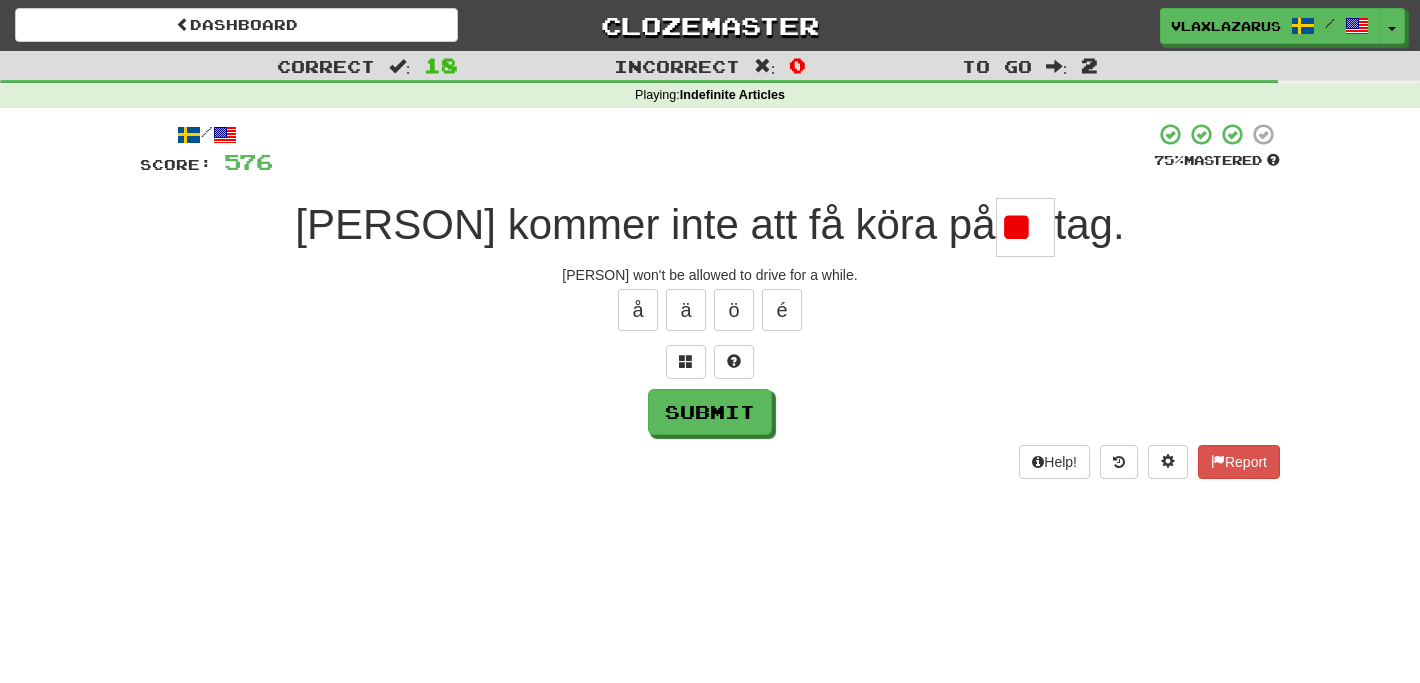 scroll, scrollTop: 0, scrollLeft: 0, axis: both 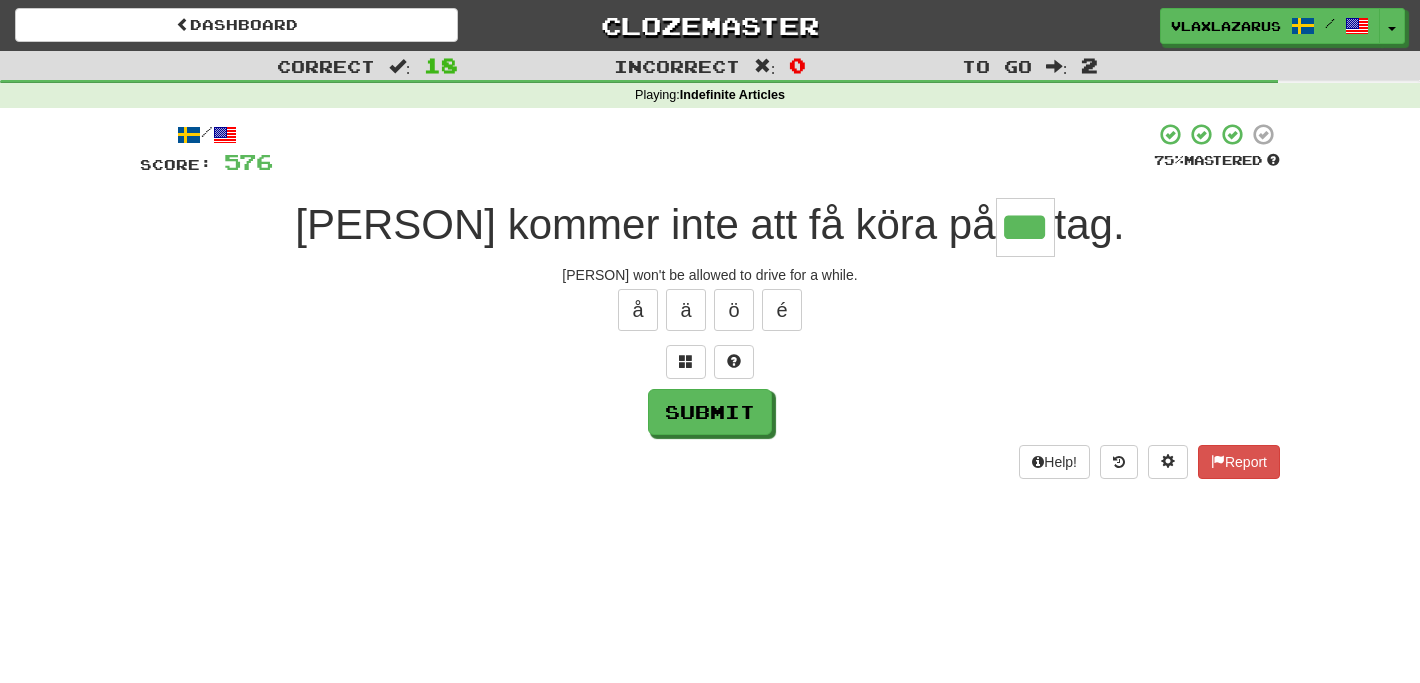 type on "***" 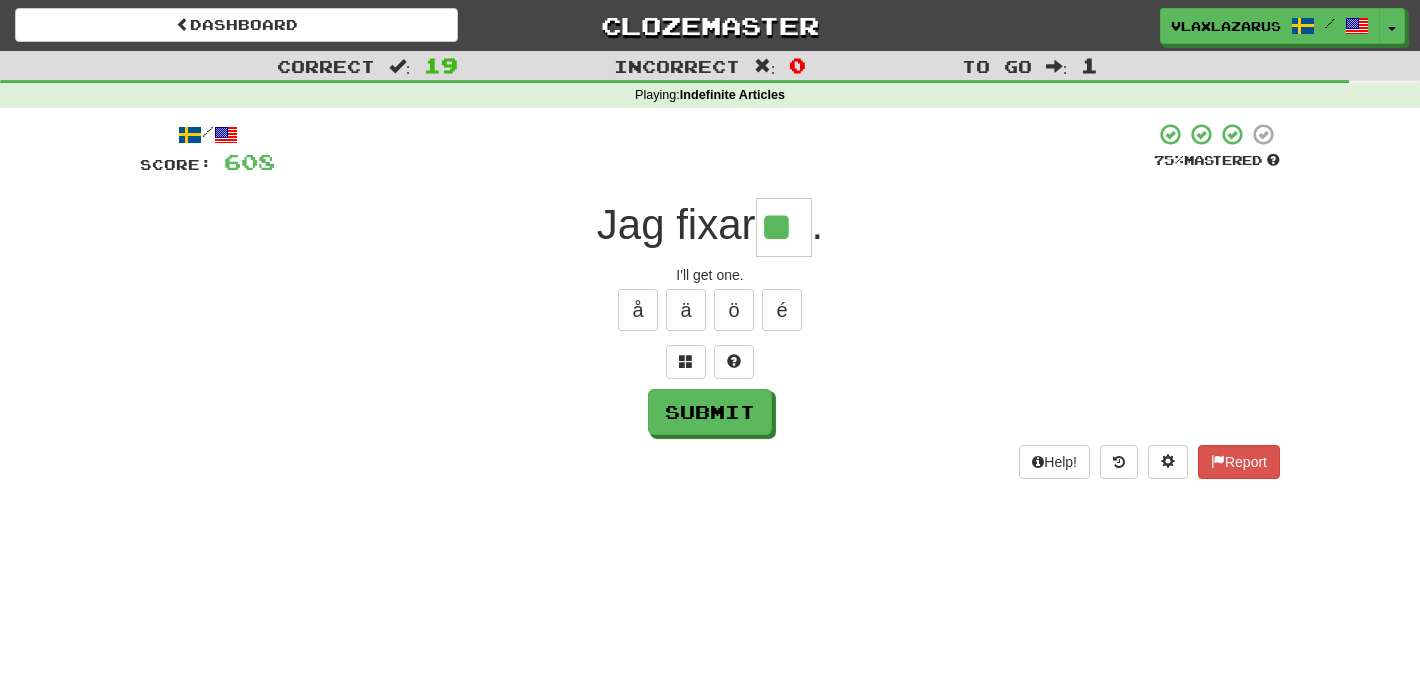 type on "**" 